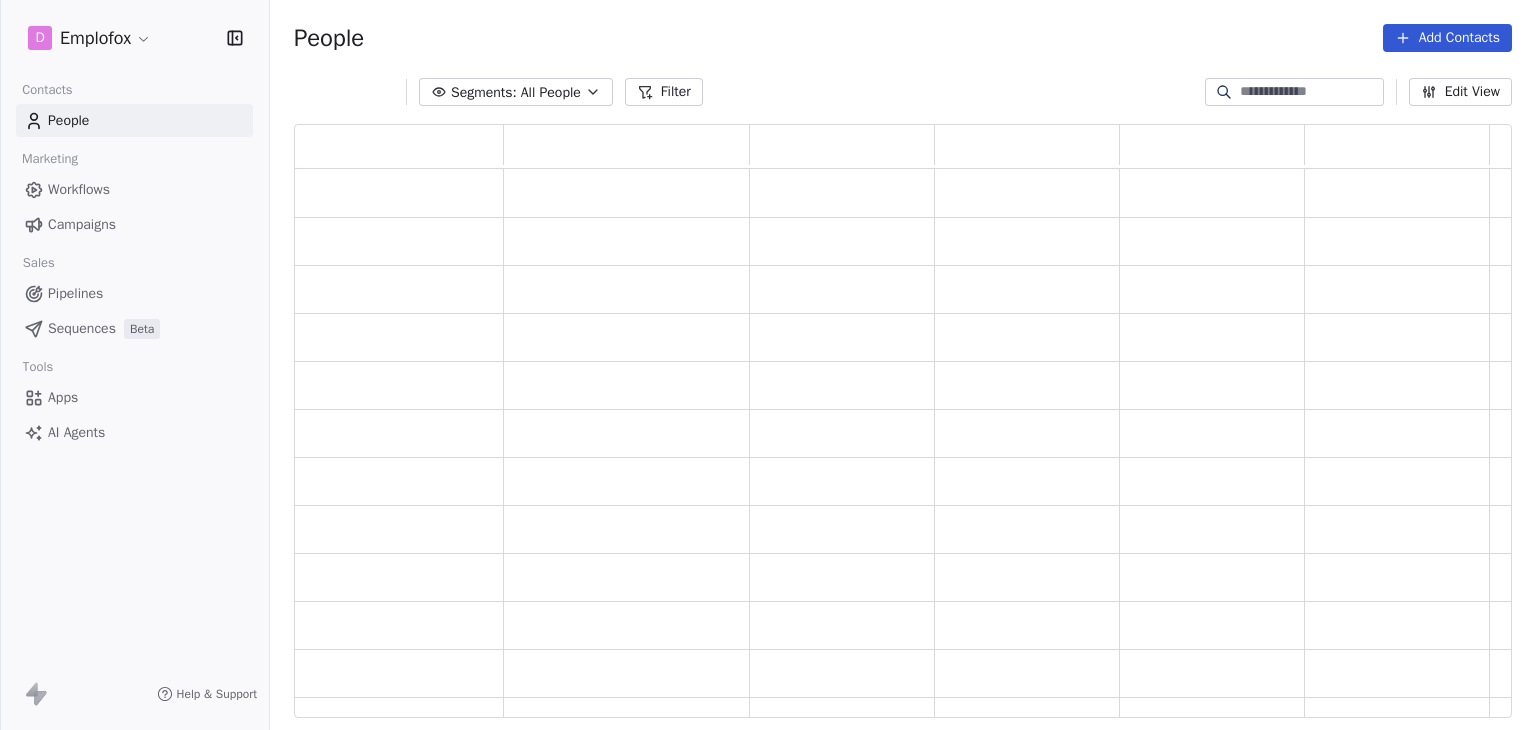 scroll, scrollTop: 0, scrollLeft: 0, axis: both 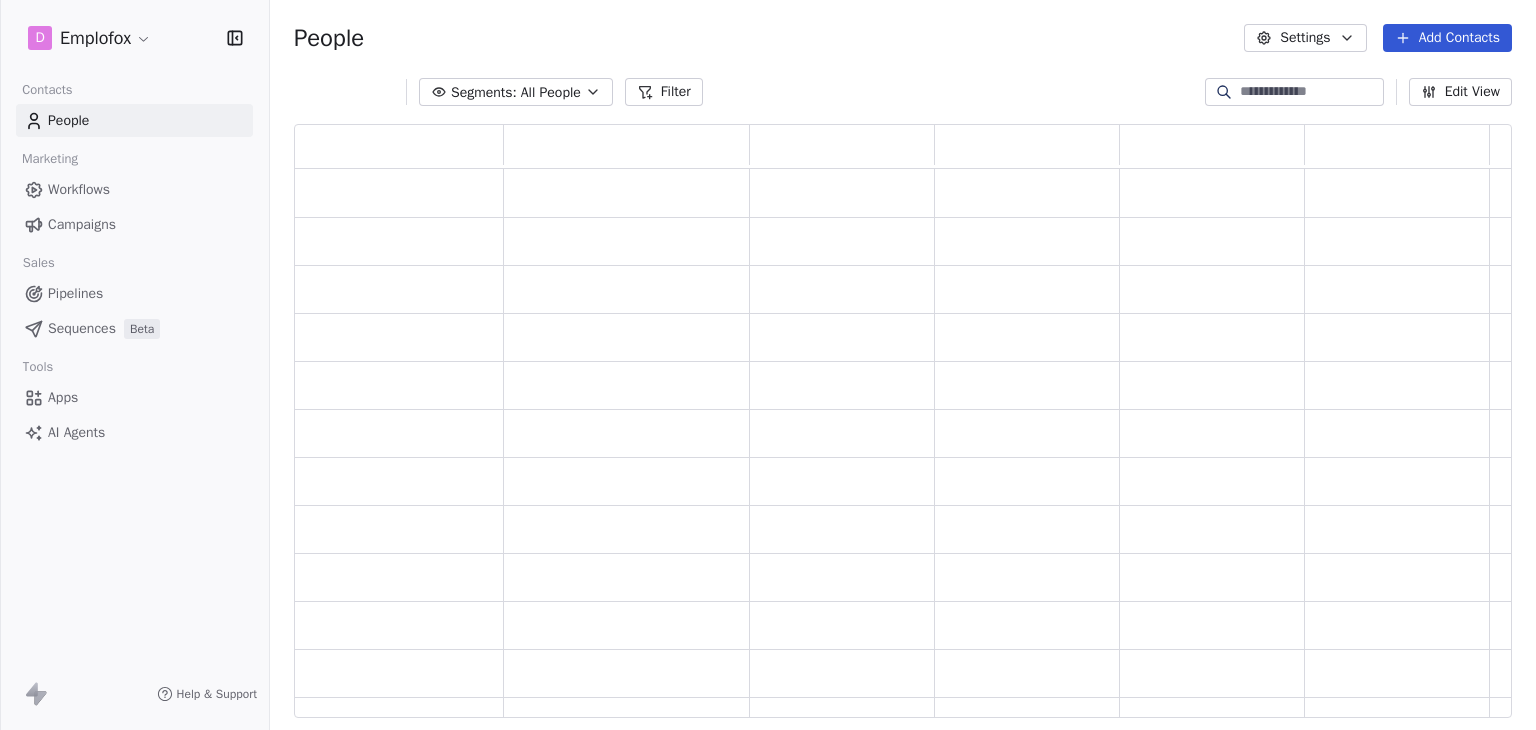 click on "D Emplofox Contacts People Marketing Workflows Campaigns Sales Pipelines Sequences Beta Tools Apps AI Agents Help & Support People Settings  Add Contacts Segments: All People Filter  Edit View Tag Add to Sequence Export" at bounding box center (768, 365) 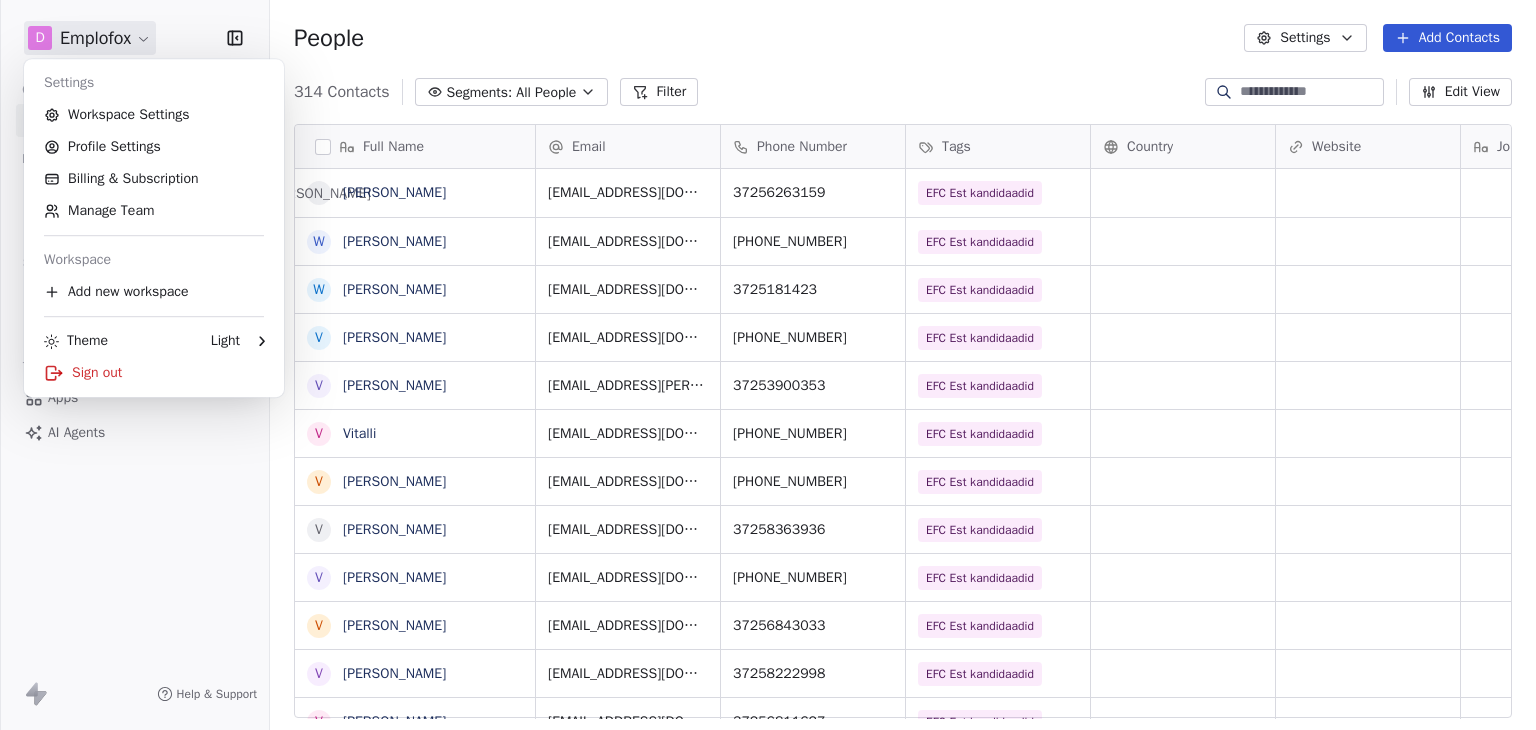 scroll, scrollTop: 16, scrollLeft: 16, axis: both 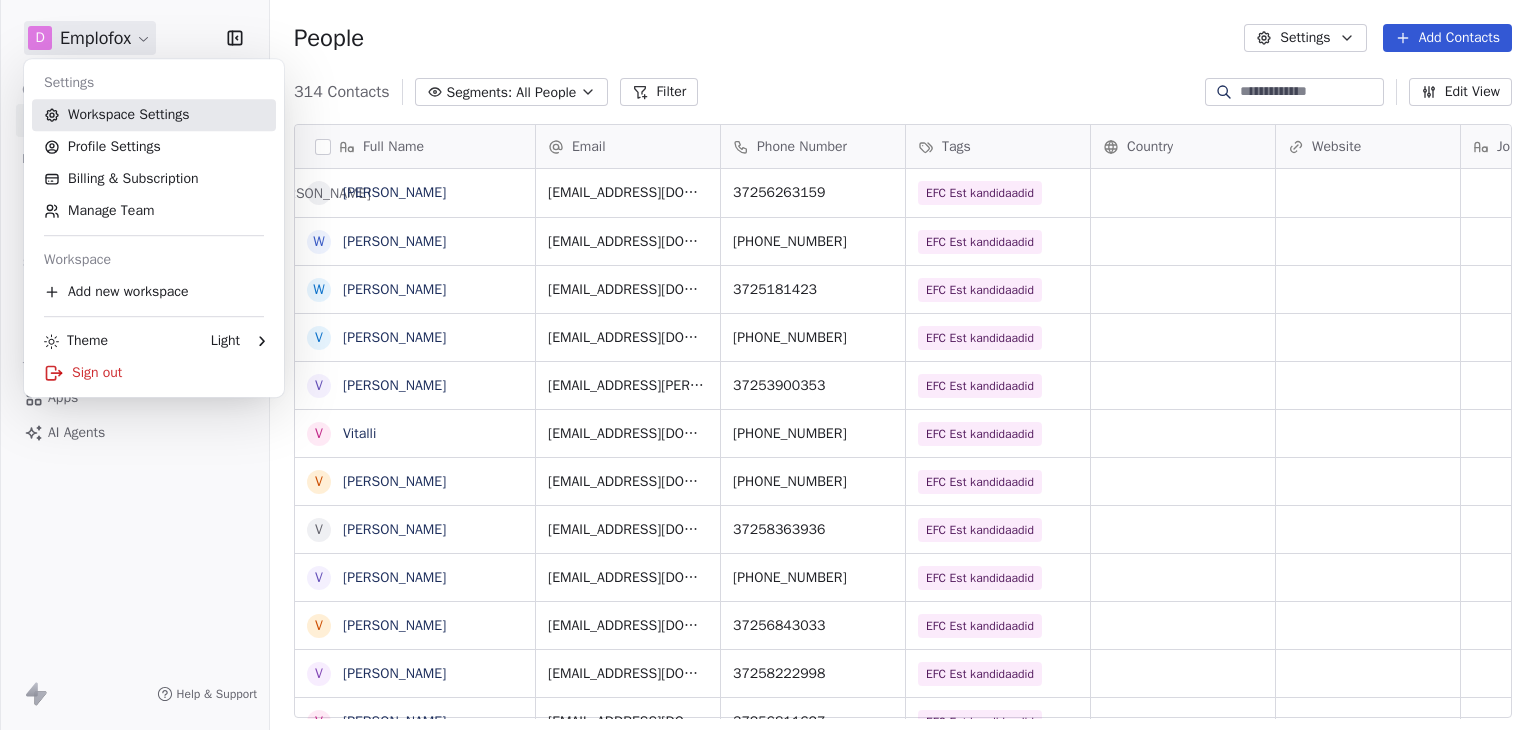 click on "Workspace Settings" at bounding box center [154, 115] 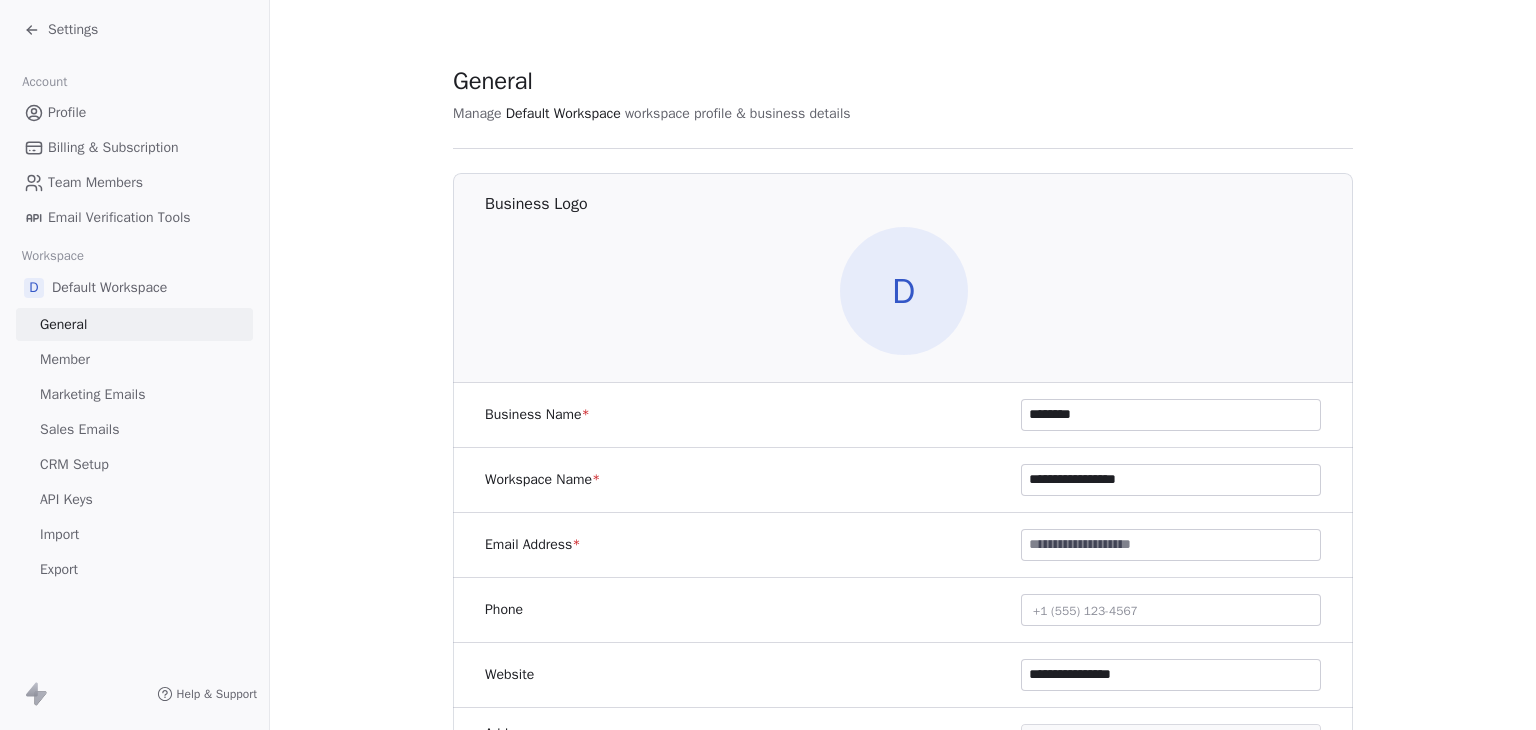click on "Marketing Emails" at bounding box center (92, 394) 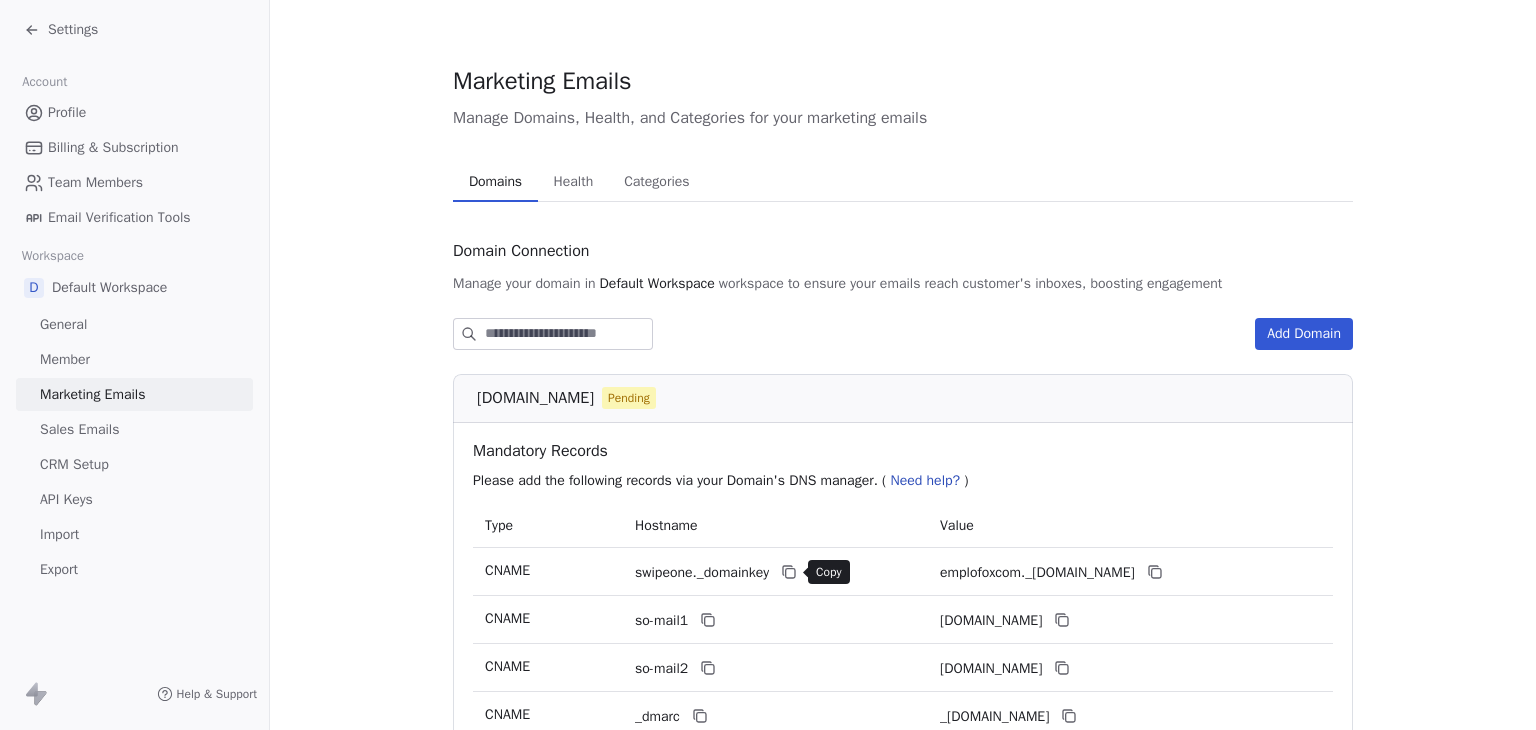click 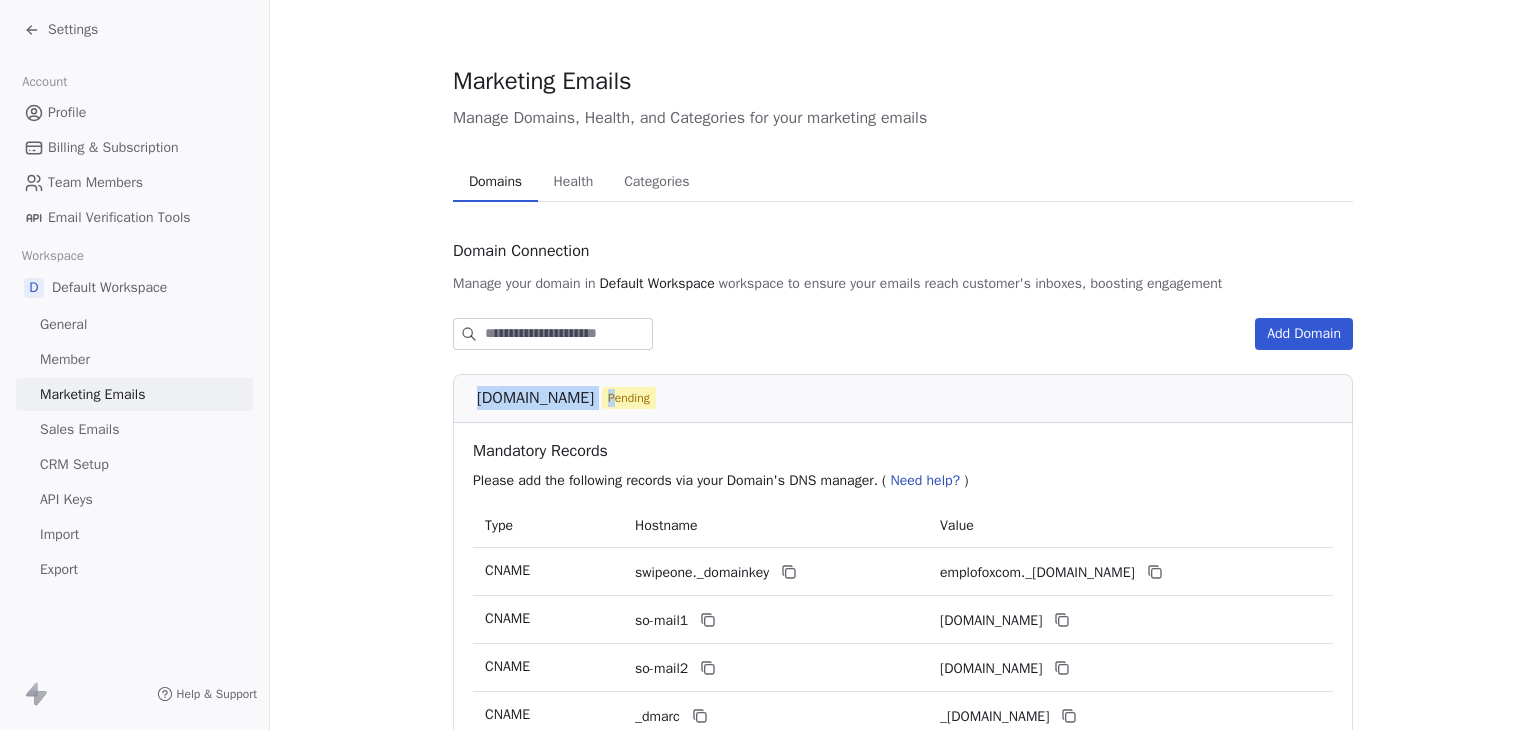 drag, startPoint x: 464, startPoint y: 391, endPoint x: 595, endPoint y: 388, distance: 131.03435 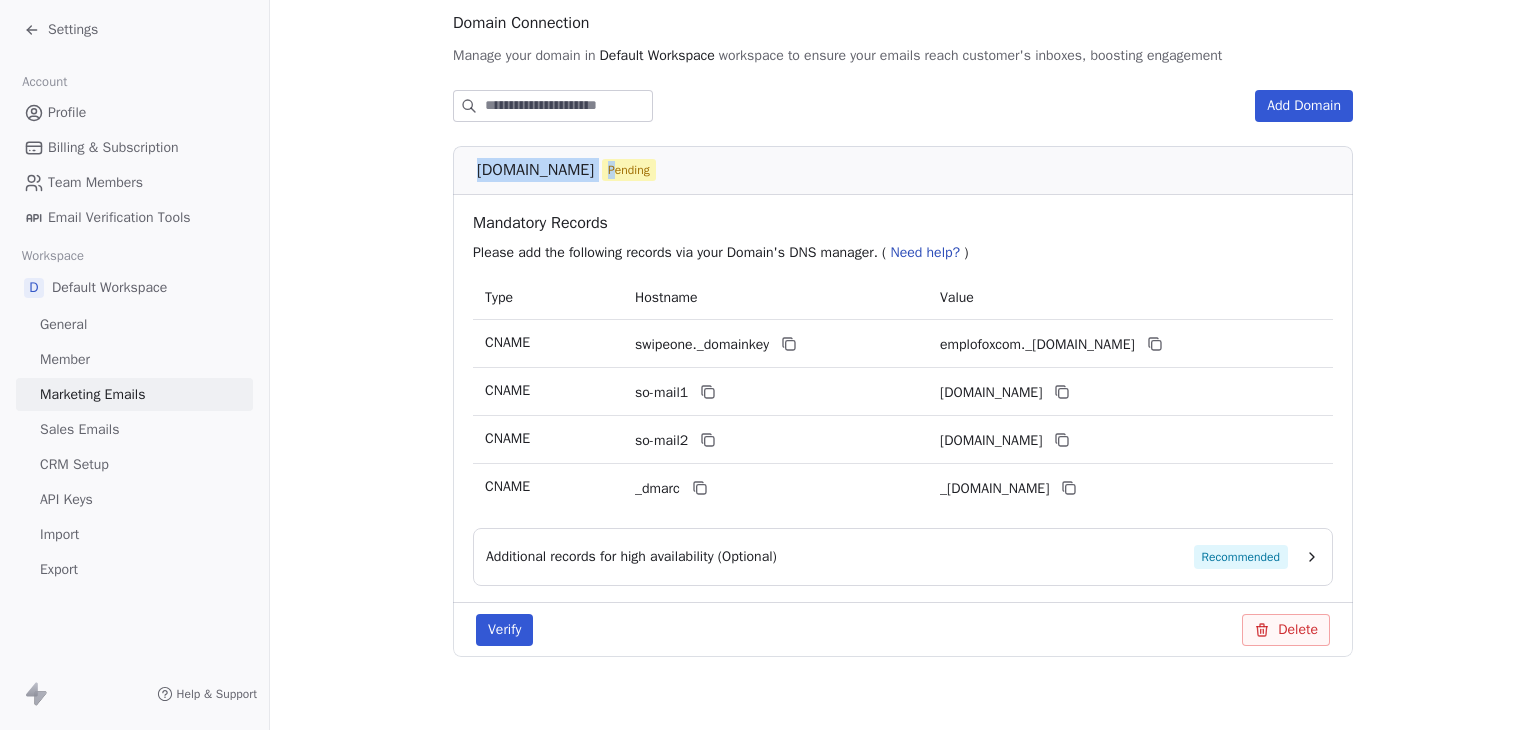 scroll, scrollTop: 250, scrollLeft: 0, axis: vertical 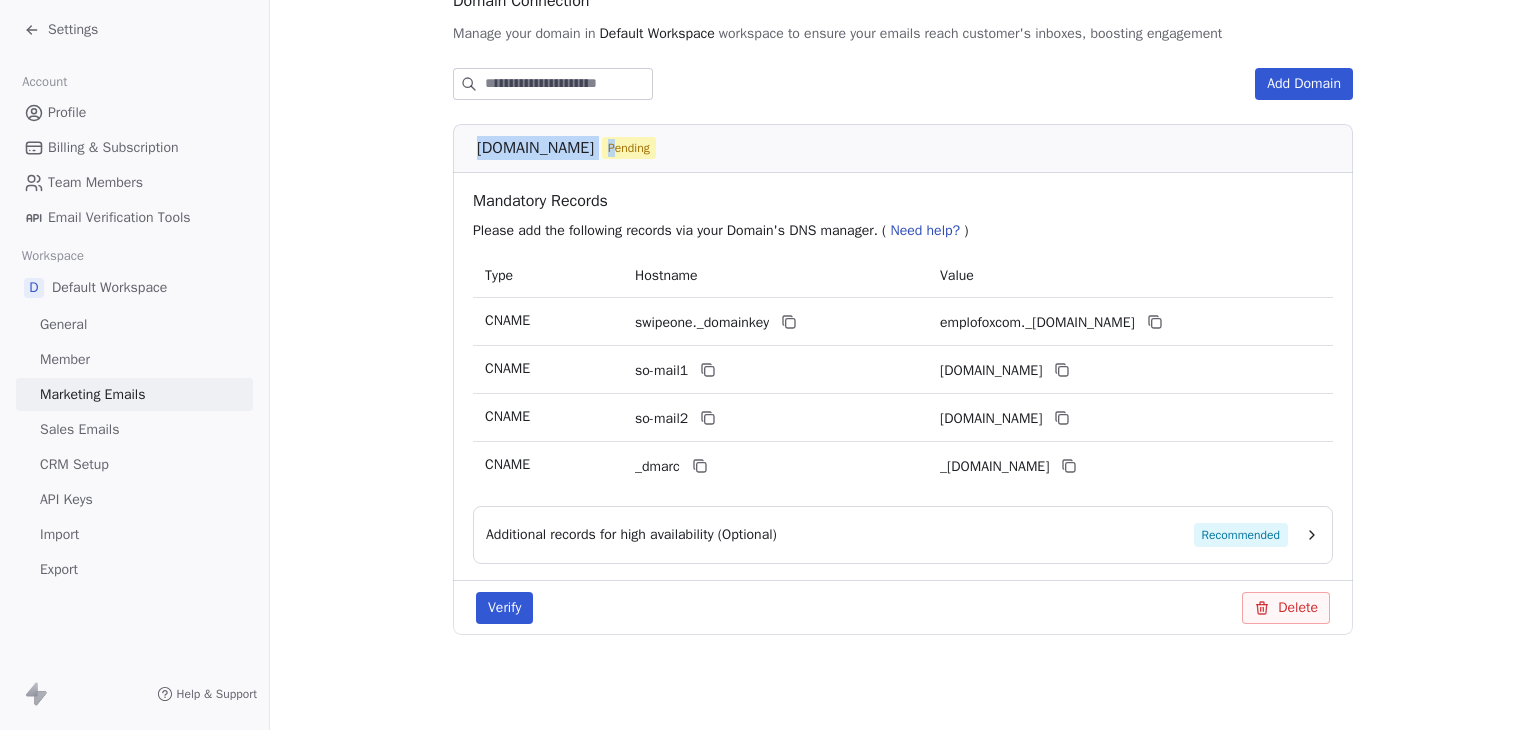 click on "Verify" at bounding box center [504, 608] 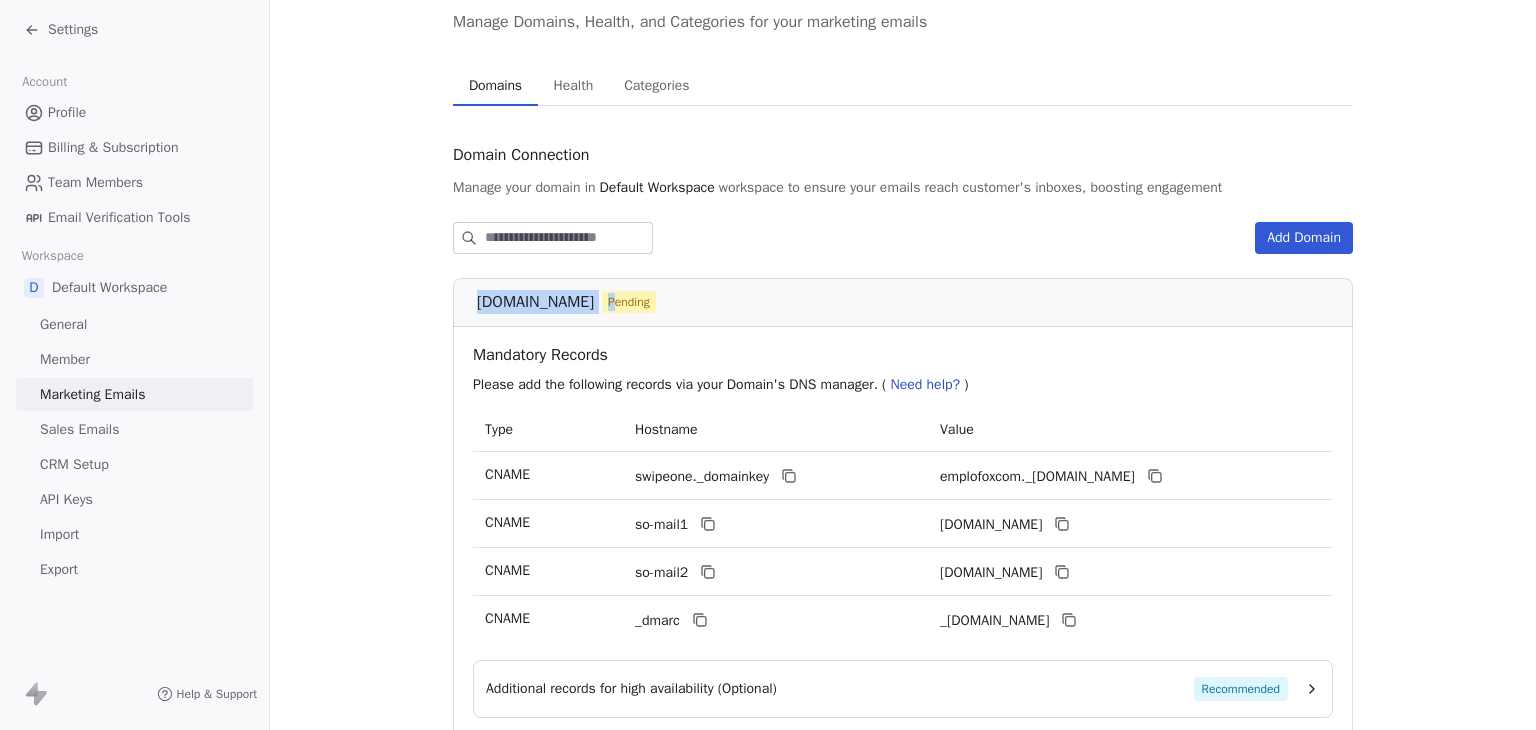 scroll, scrollTop: 50, scrollLeft: 0, axis: vertical 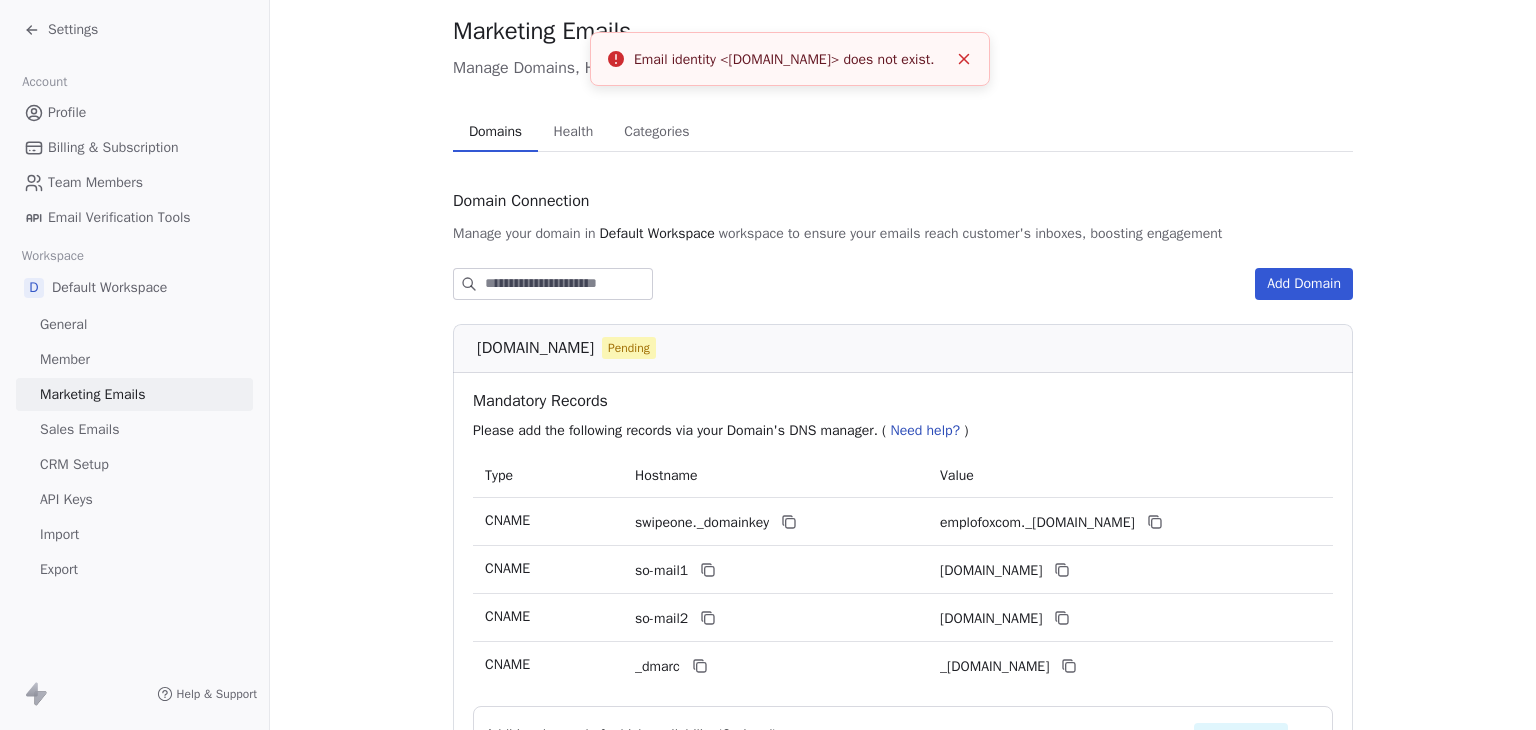 click on "Add Domain" at bounding box center (903, 284) 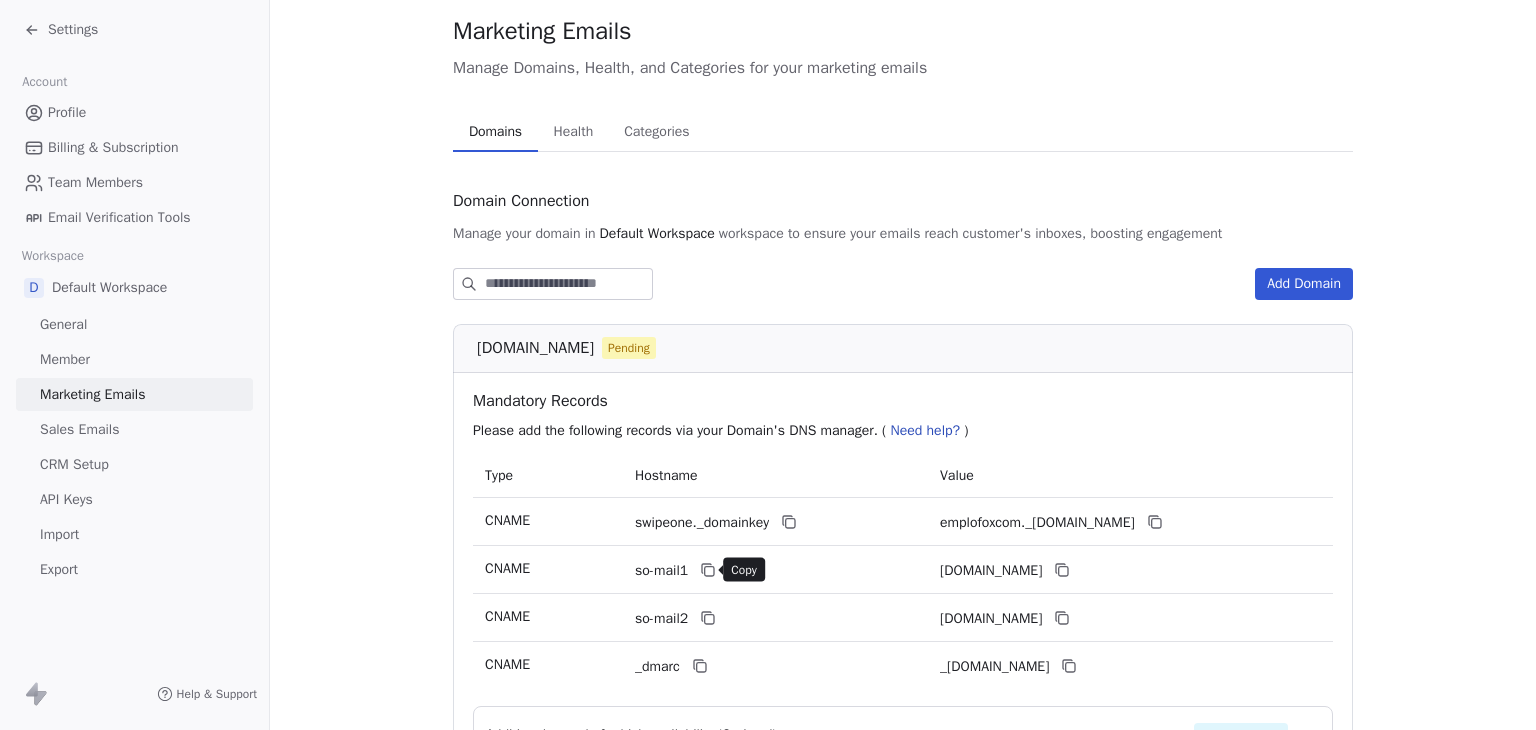 click 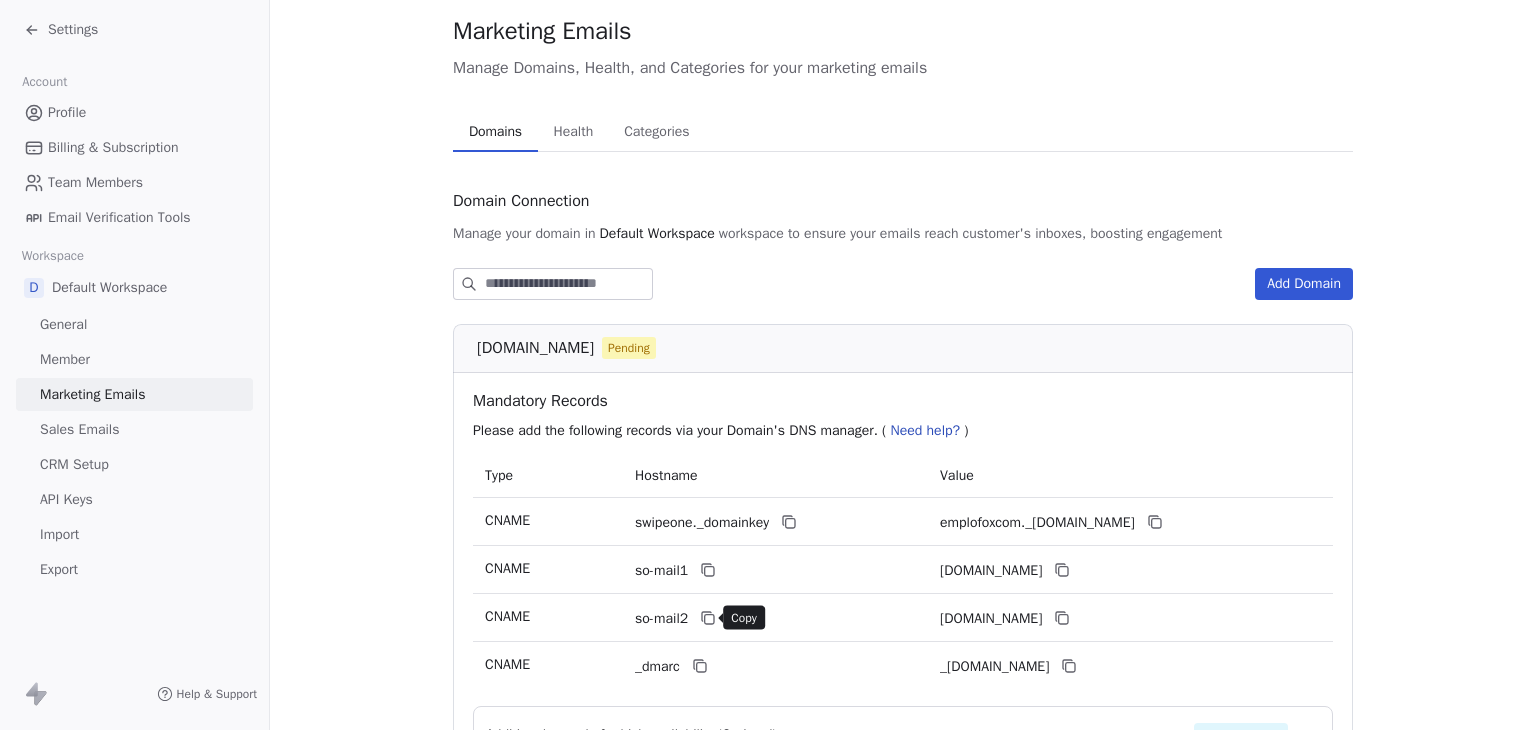 click 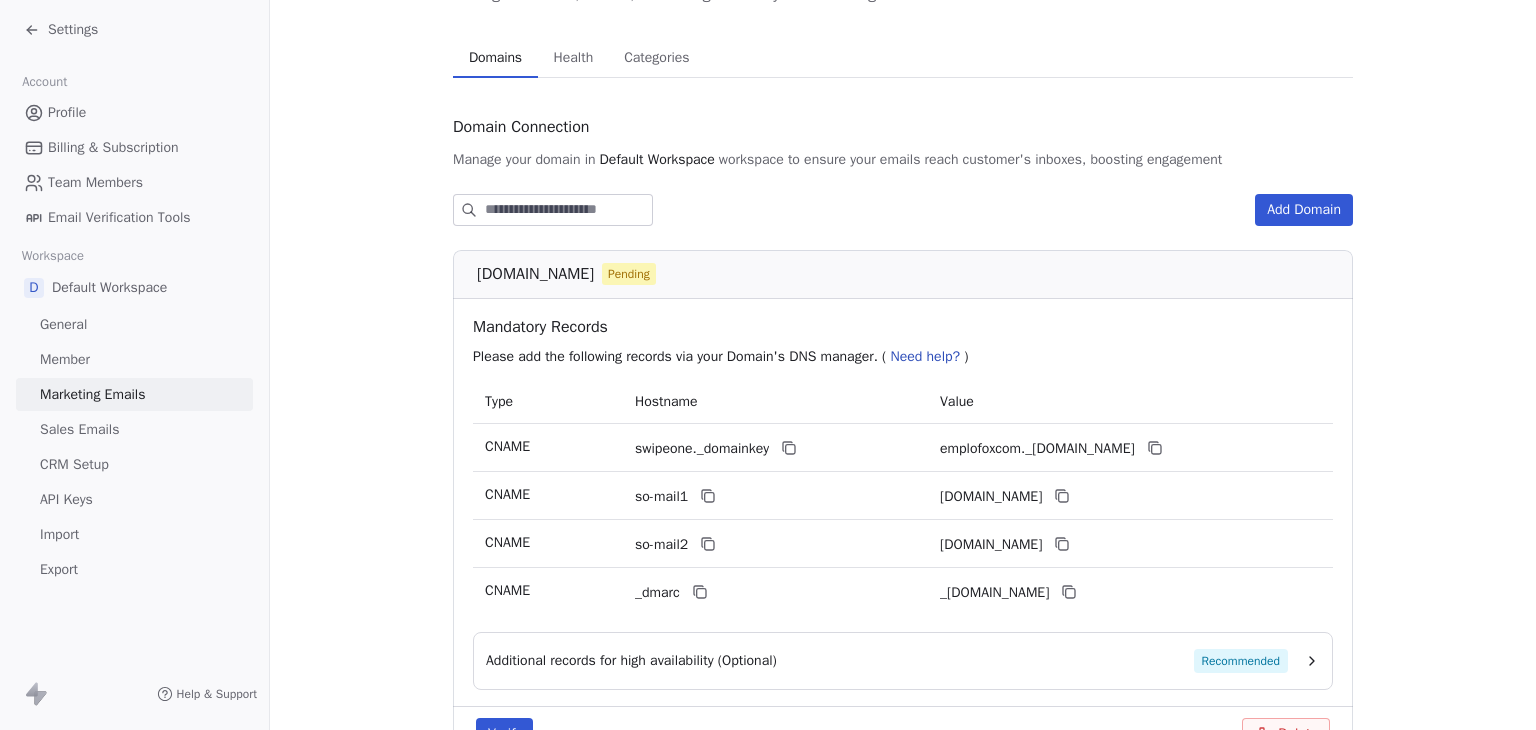 scroll, scrollTop: 250, scrollLeft: 0, axis: vertical 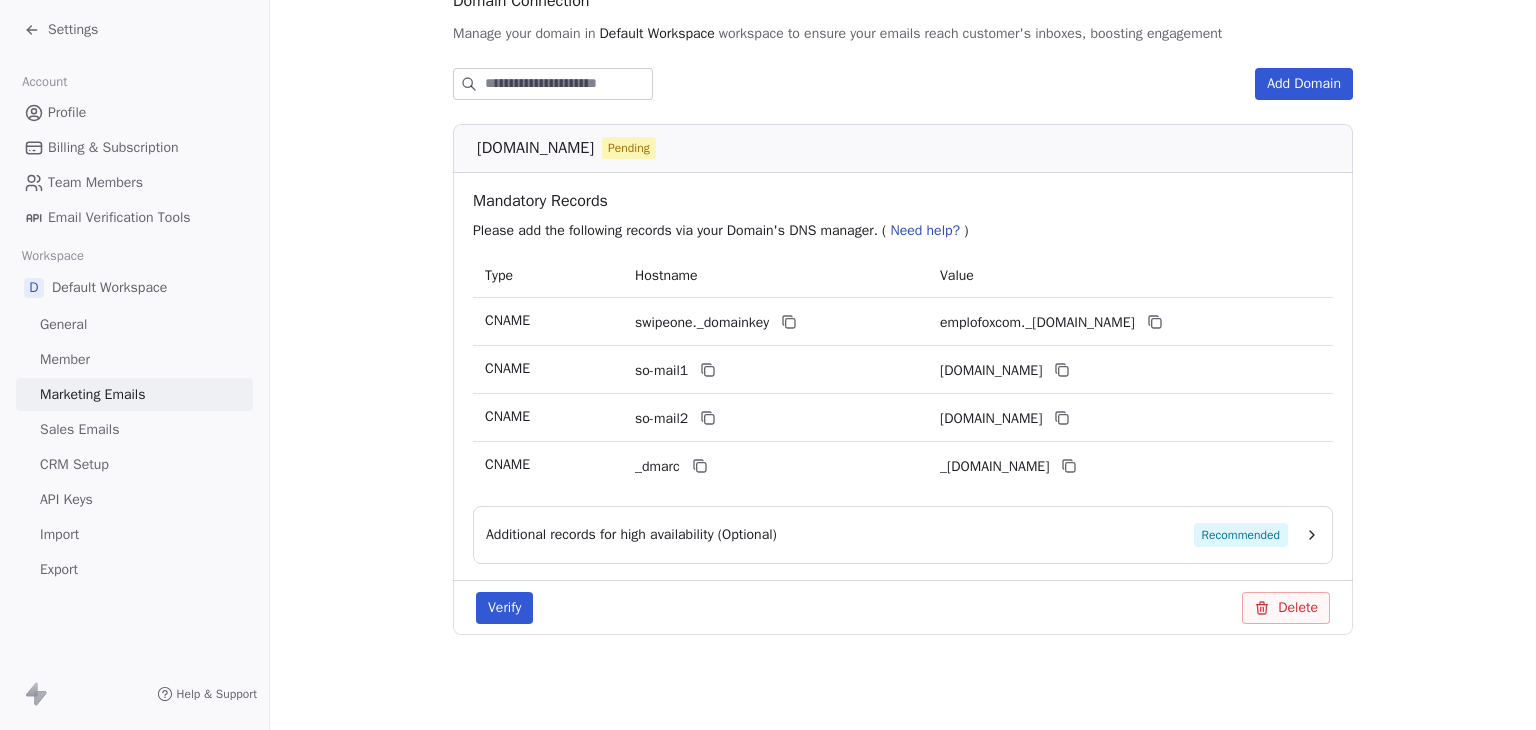 click on "Verify" at bounding box center (504, 608) 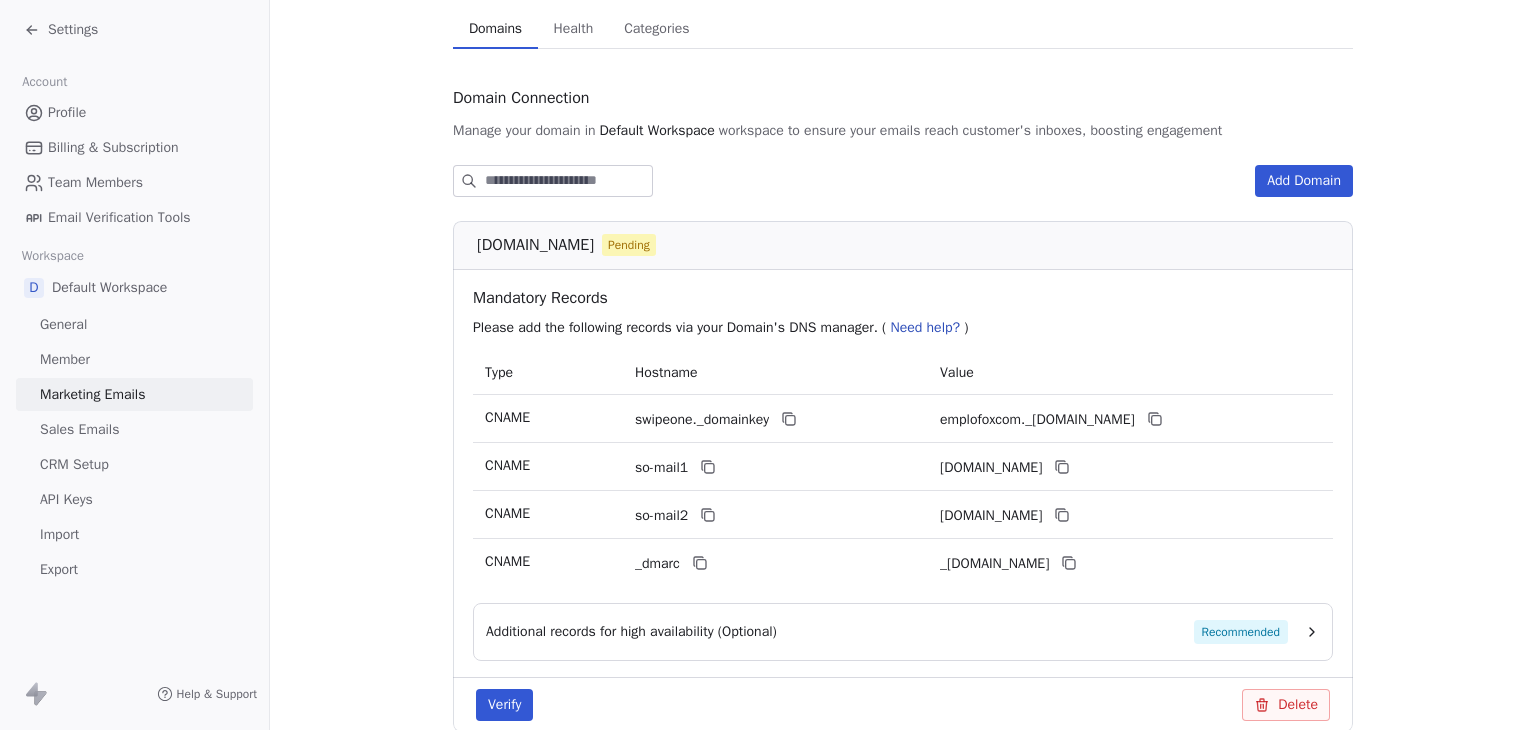 scroll, scrollTop: 150, scrollLeft: 0, axis: vertical 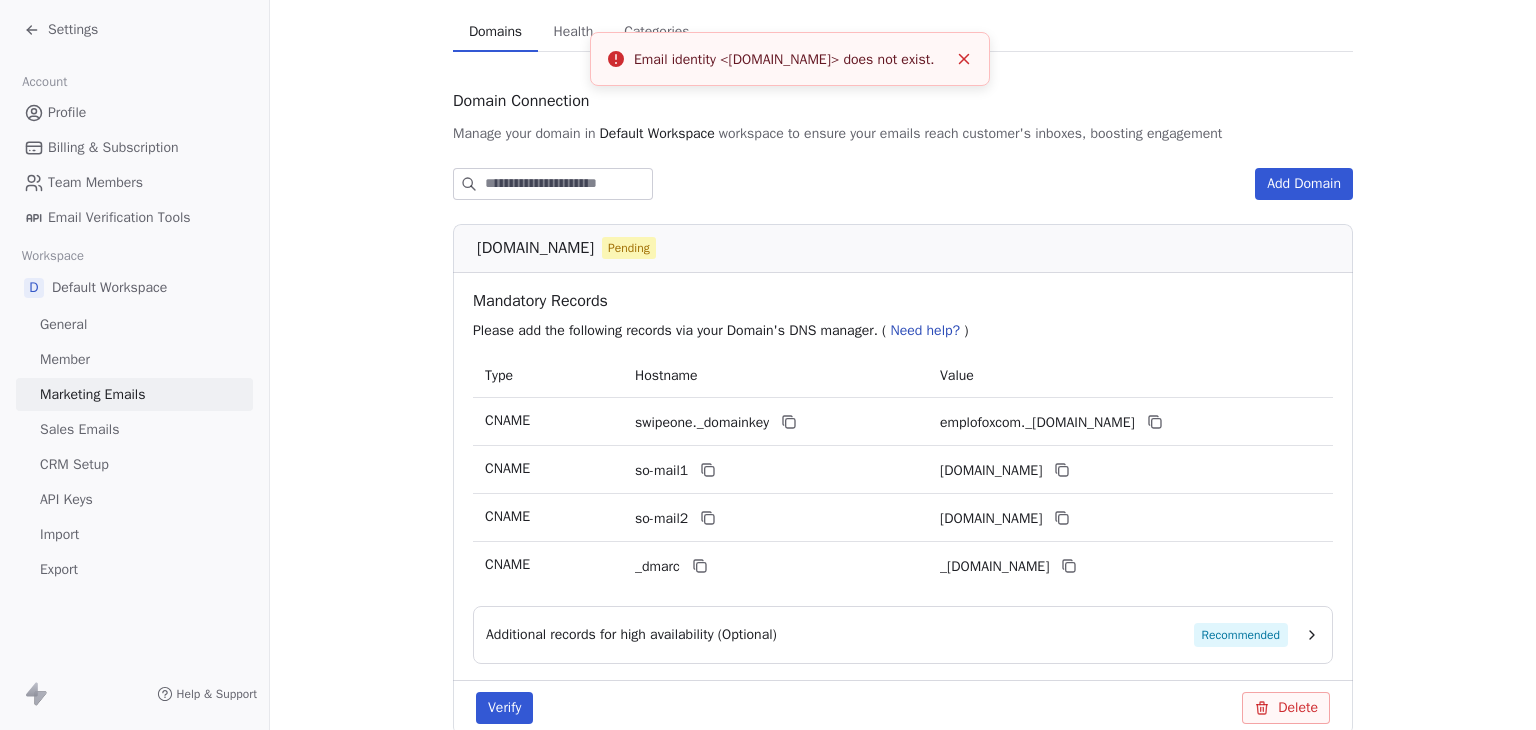 type 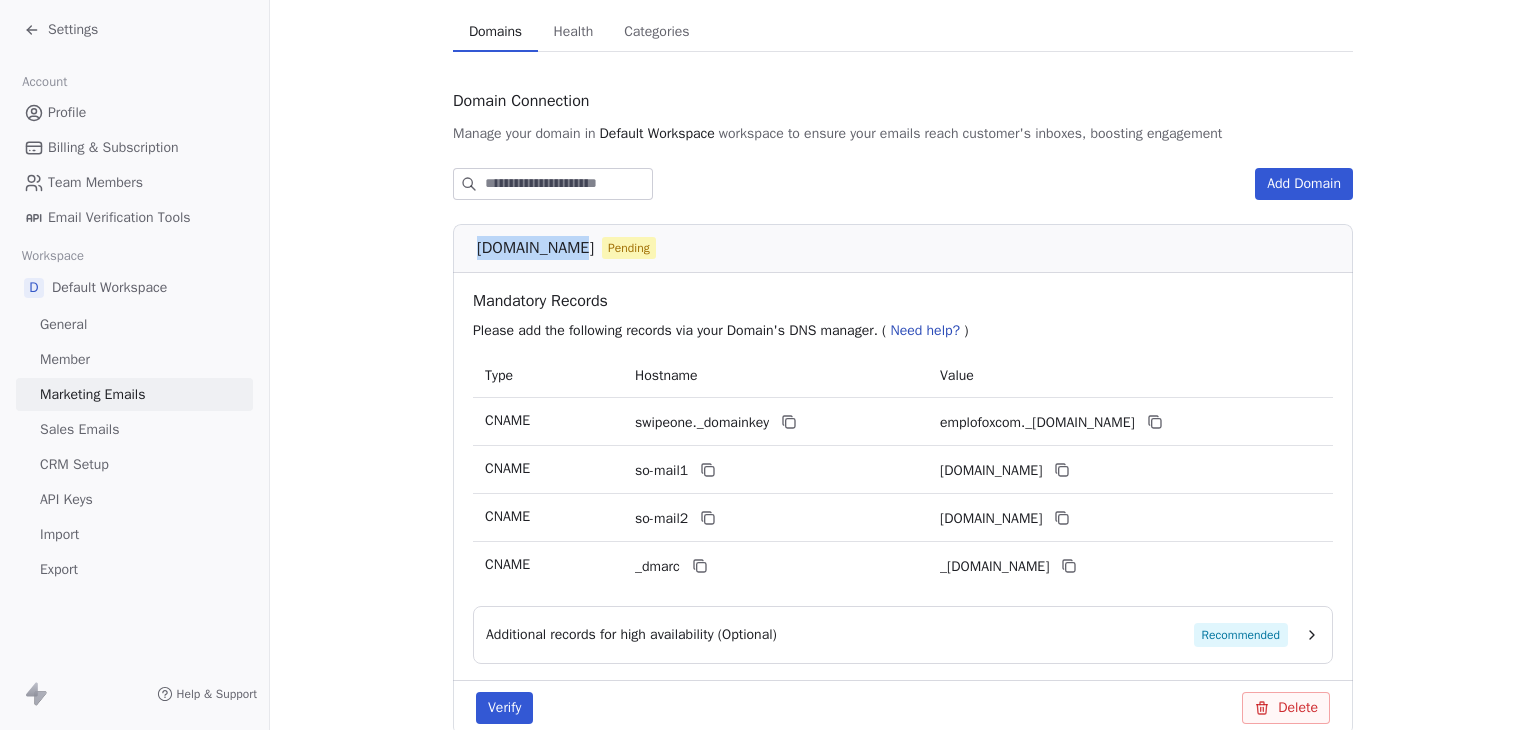 drag, startPoint x: 576, startPoint y: 249, endPoint x: 411, endPoint y: 239, distance: 165.30275 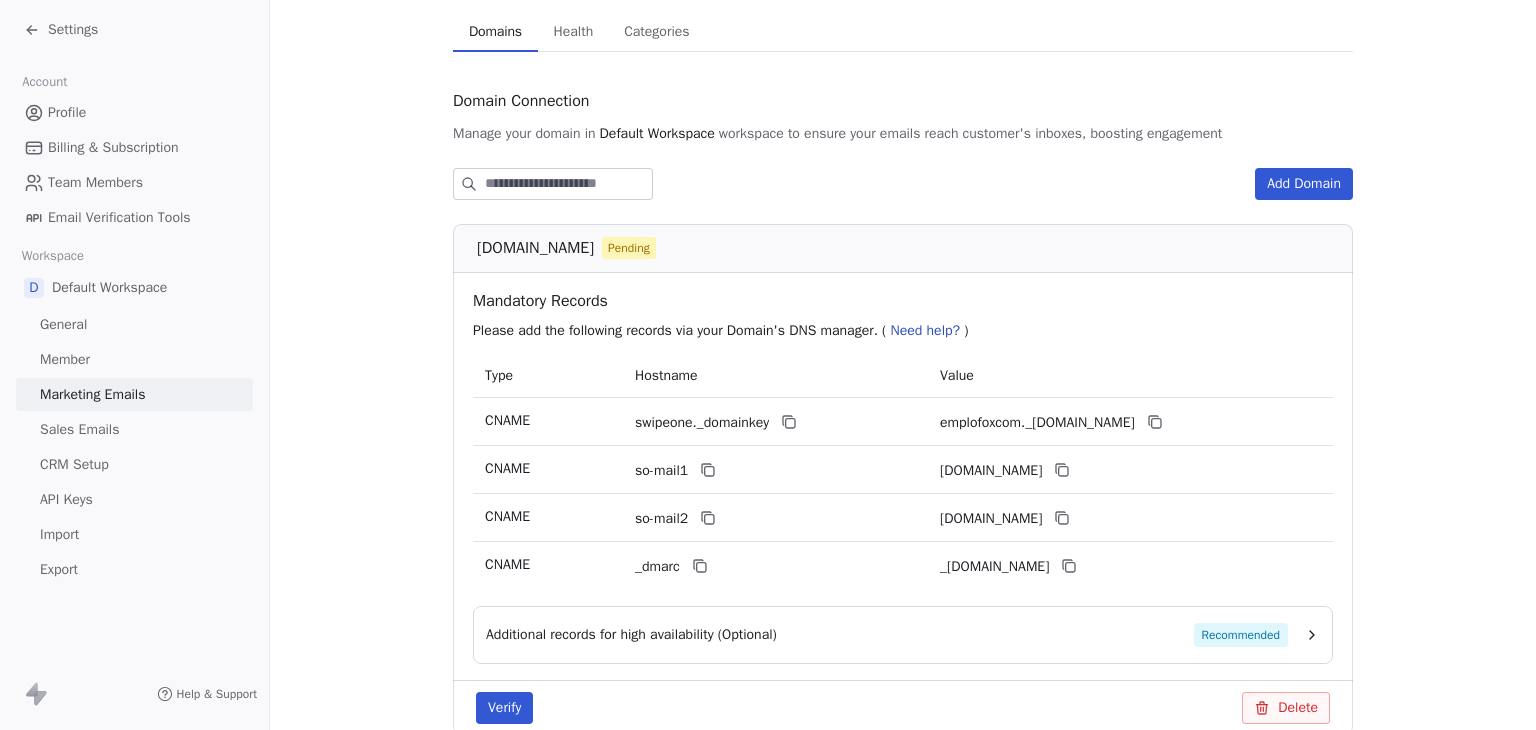 click on "Settings" at bounding box center [138, 30] 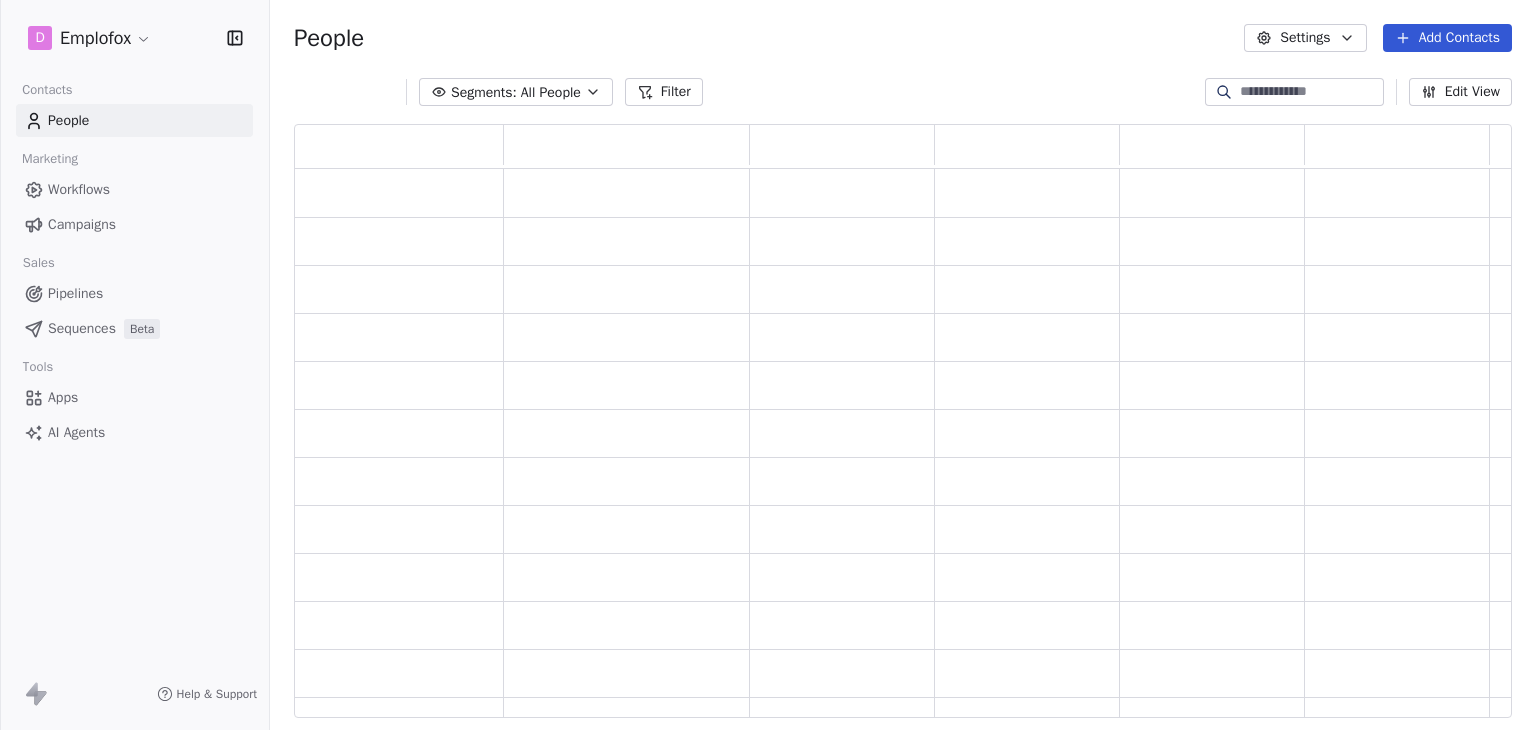 scroll, scrollTop: 16, scrollLeft: 16, axis: both 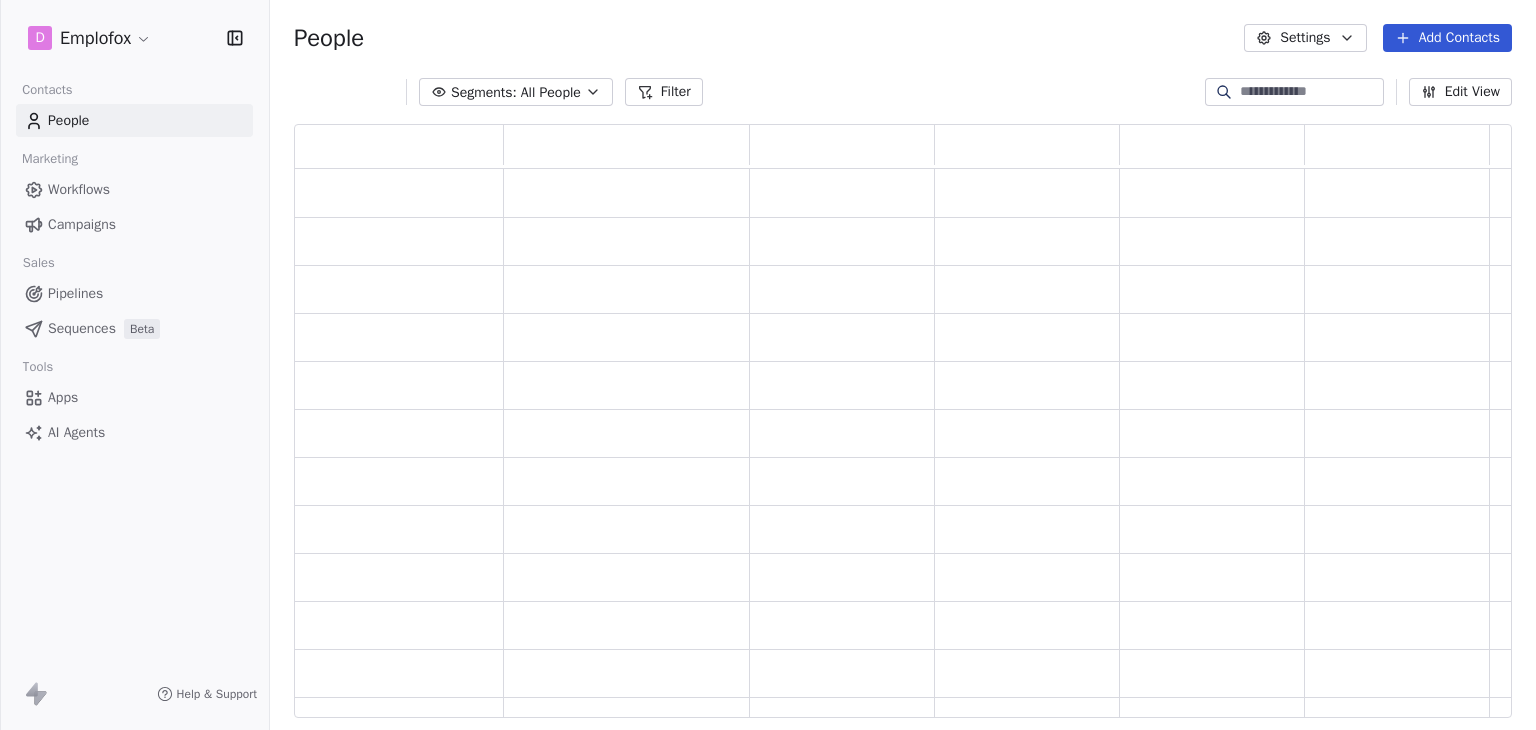 click on "D Emplofox Contacts People Marketing Workflows Campaigns Sales Pipelines Sequences Beta Tools Apps AI Agents Help & Support People Settings  Add Contacts Segments: All People Filter  Edit View Tag Add to Sequence Export" at bounding box center (768, 365) 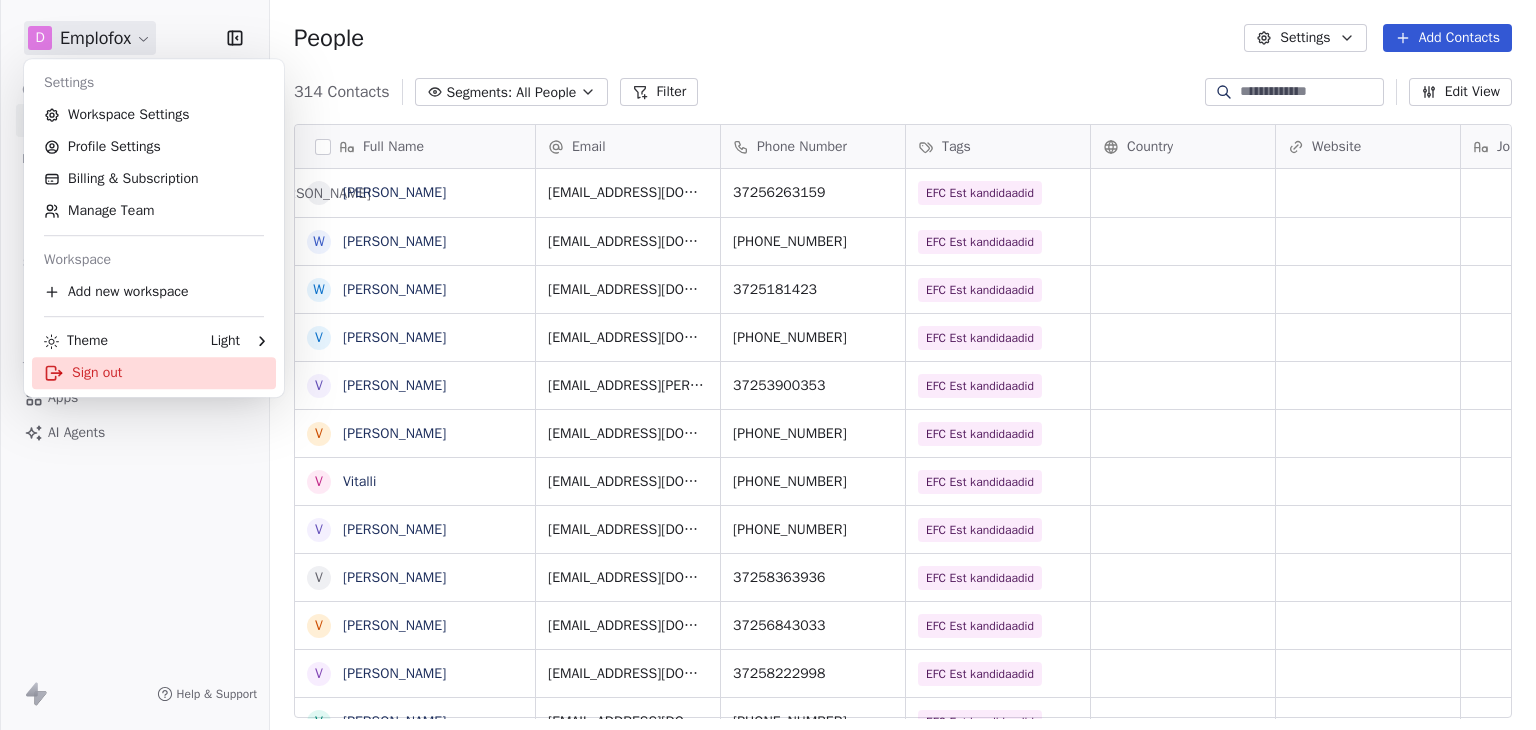 click on "Sign out" at bounding box center [154, 373] 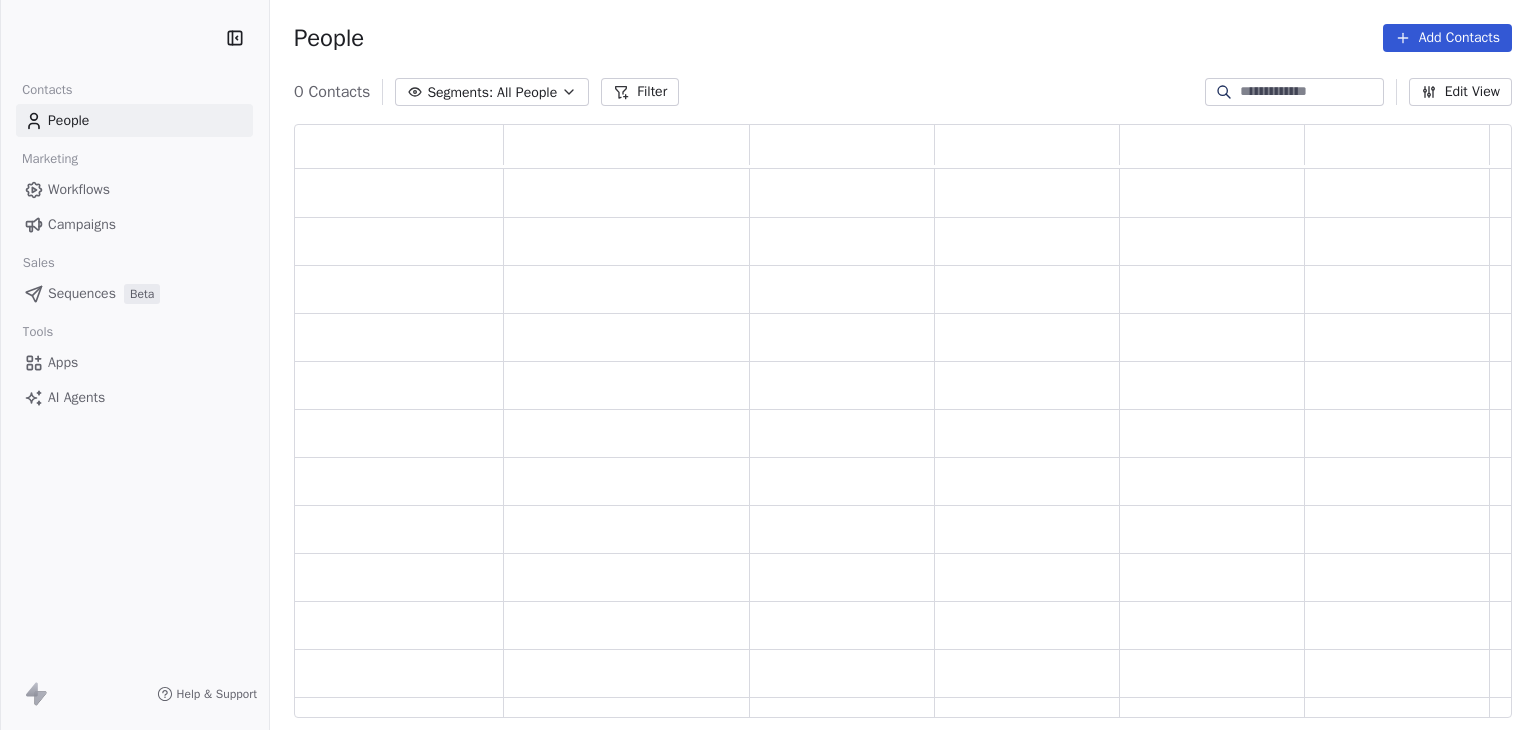 scroll, scrollTop: 0, scrollLeft: 0, axis: both 